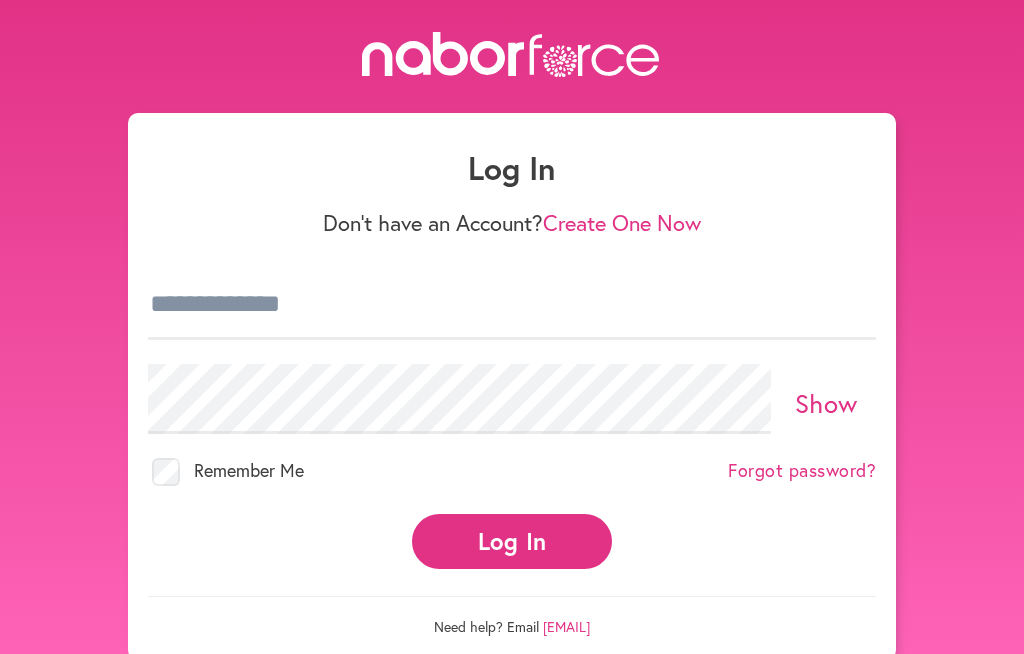 scroll, scrollTop: 0, scrollLeft: 0, axis: both 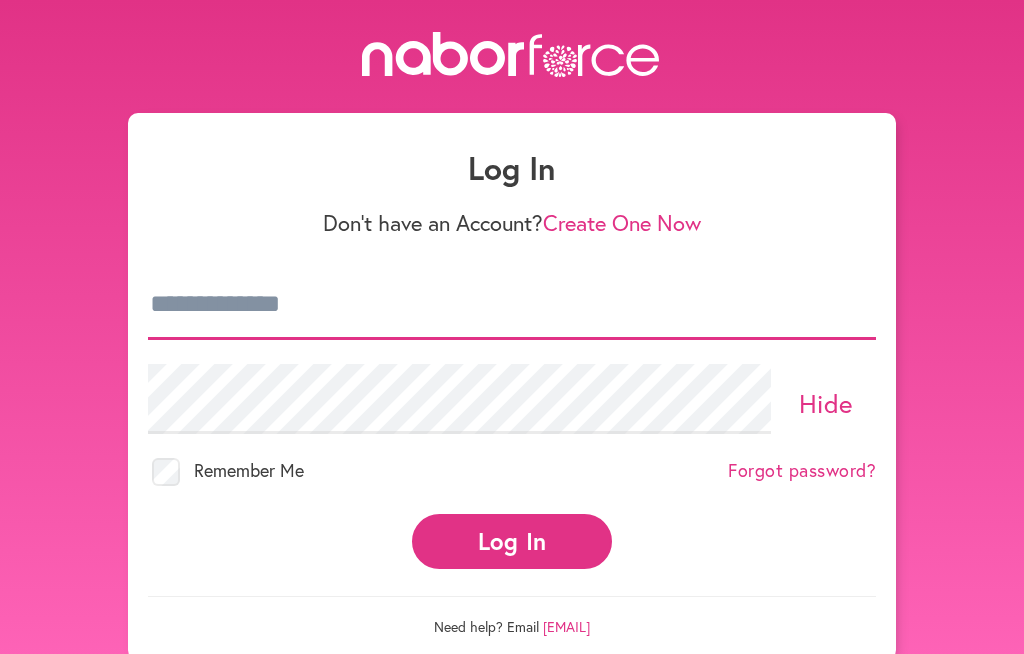 click at bounding box center [512, 305] 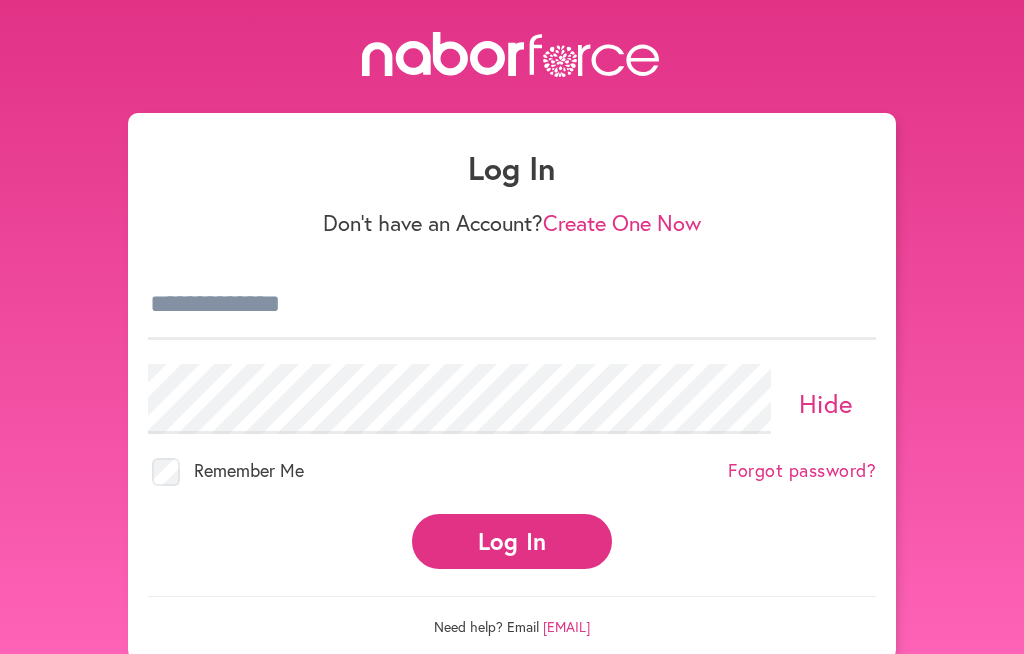 click on "Log In Don't have an Account?  Create One Now Hide Remember Me Forgot password? Log In Need help? Email   support@naborforce.com" at bounding box center (512, 386) 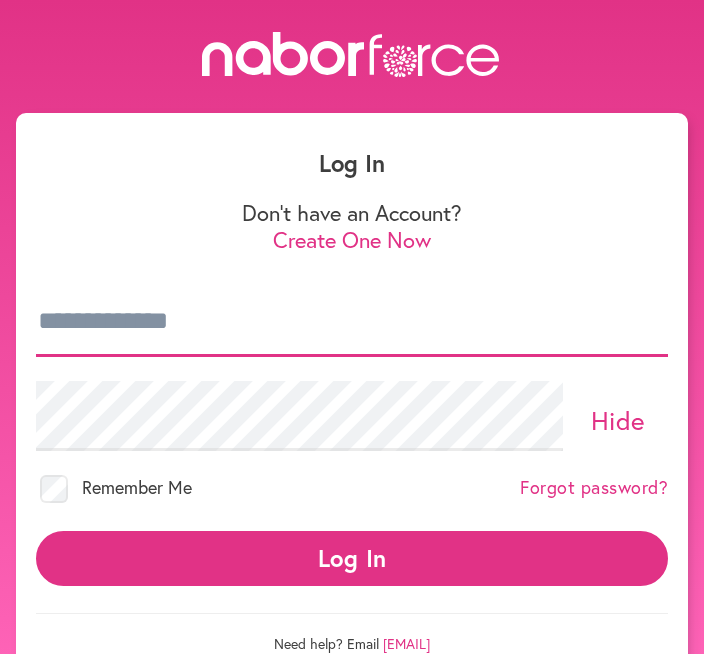 click at bounding box center (352, 322) 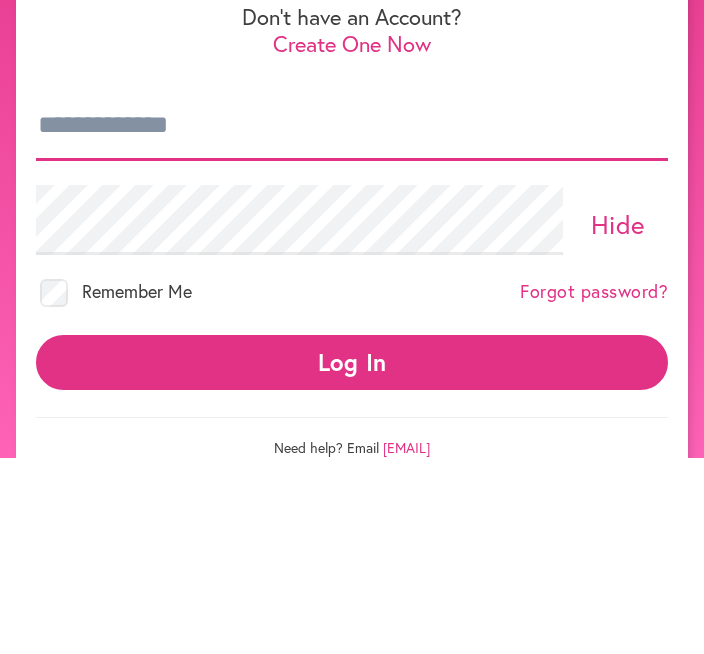 type on "*" 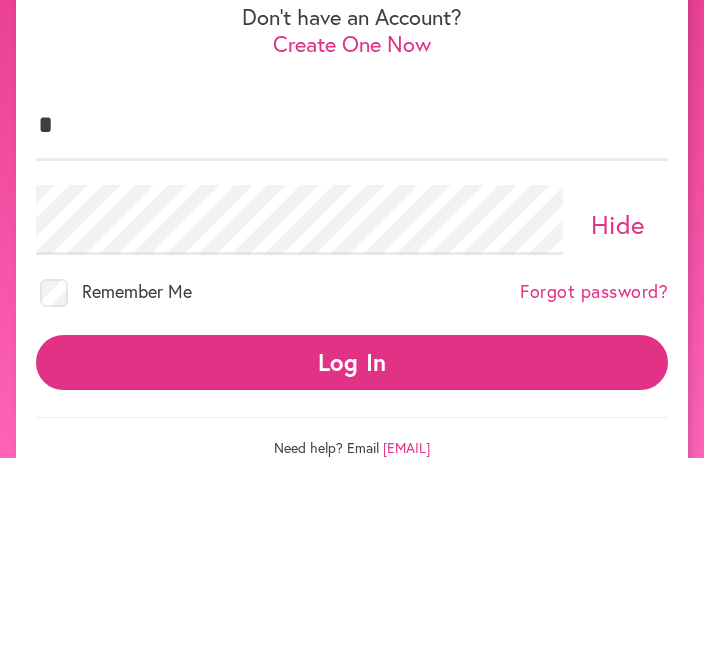 scroll, scrollTop: 121, scrollLeft: 0, axis: vertical 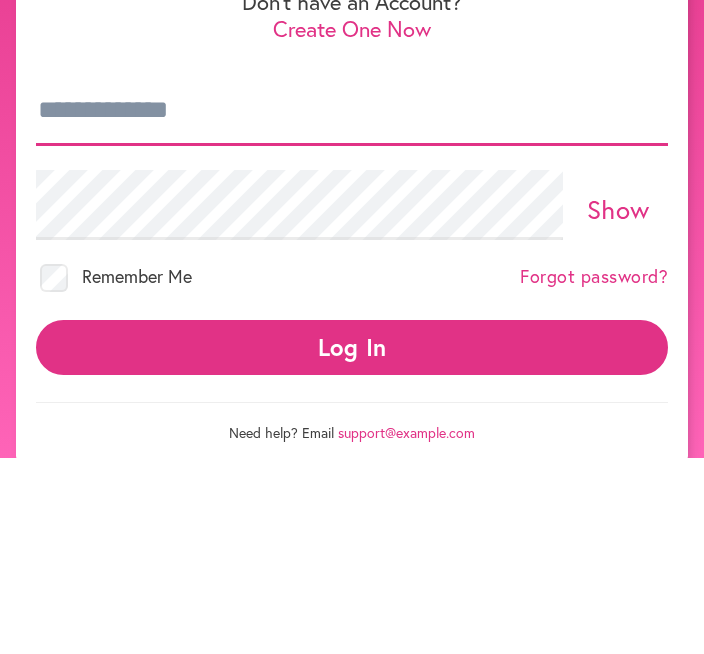 type on "**********" 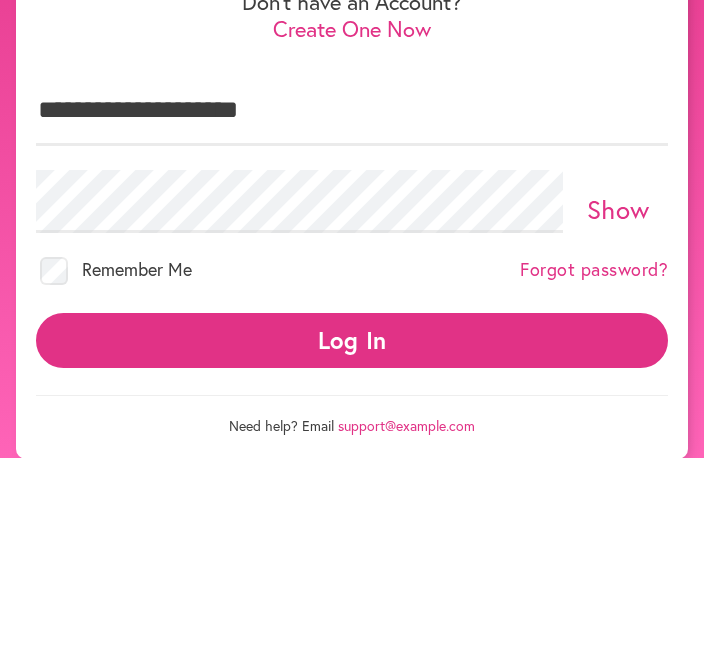 click on "Log In" at bounding box center (352, 536) 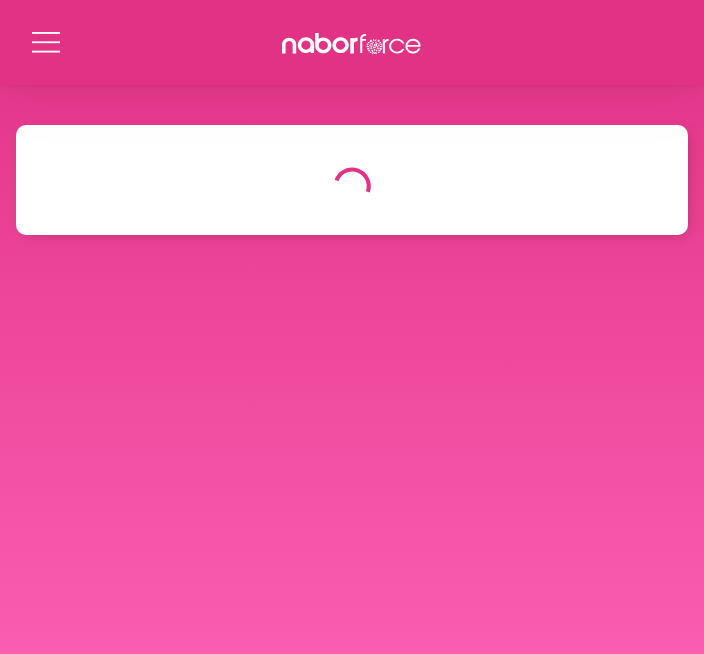 scroll, scrollTop: 0, scrollLeft: 0, axis: both 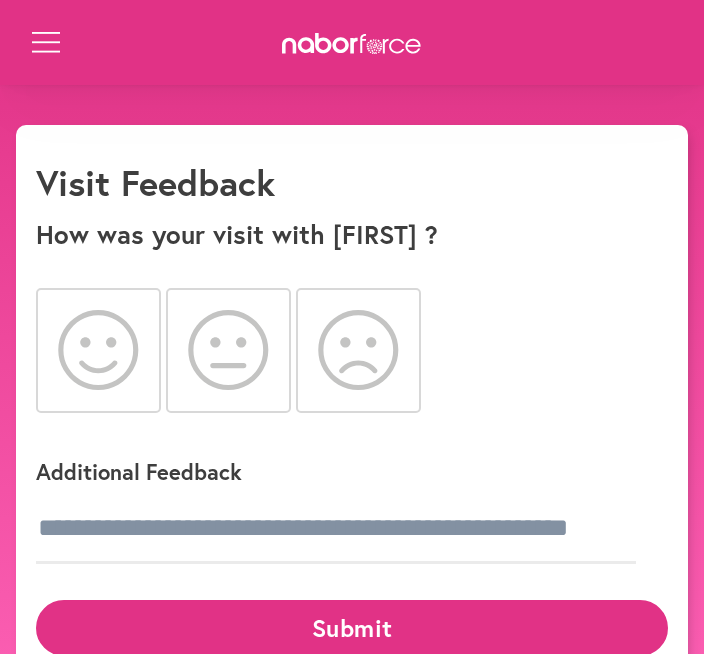 click on "Submit" at bounding box center (352, 627) 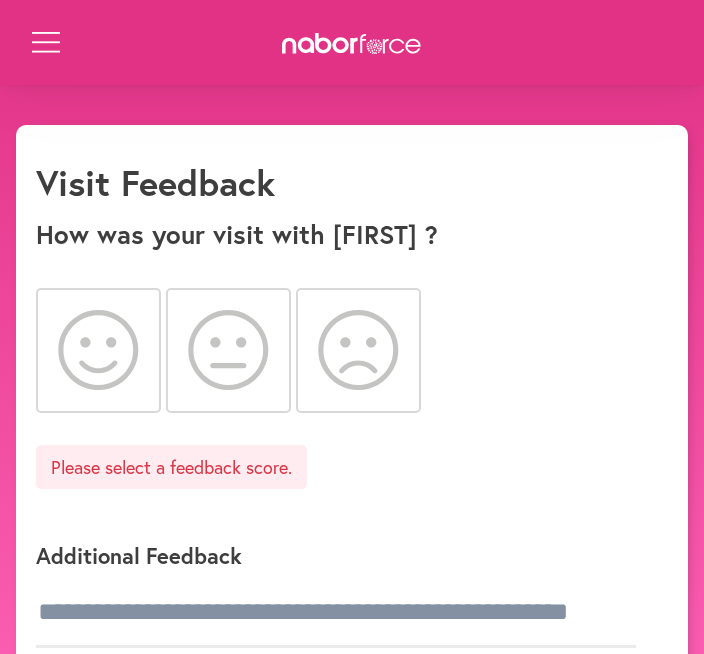 click 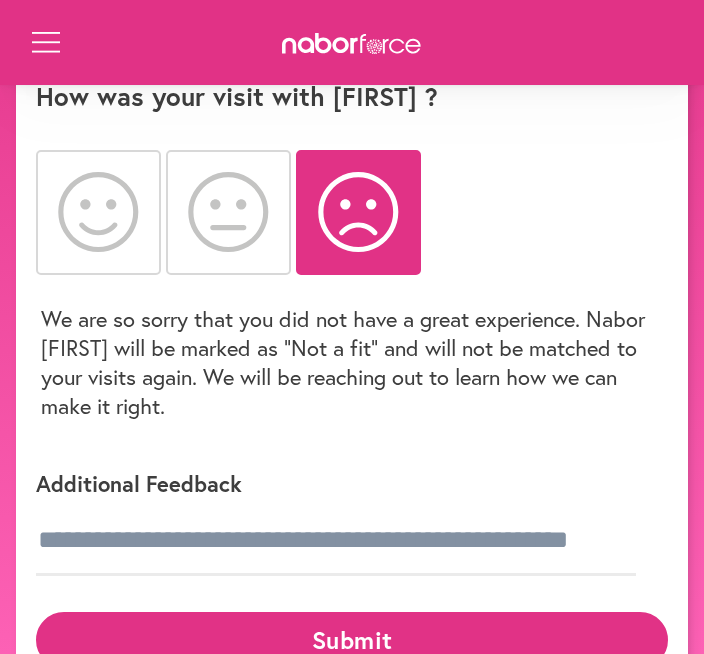 scroll, scrollTop: 145, scrollLeft: 0, axis: vertical 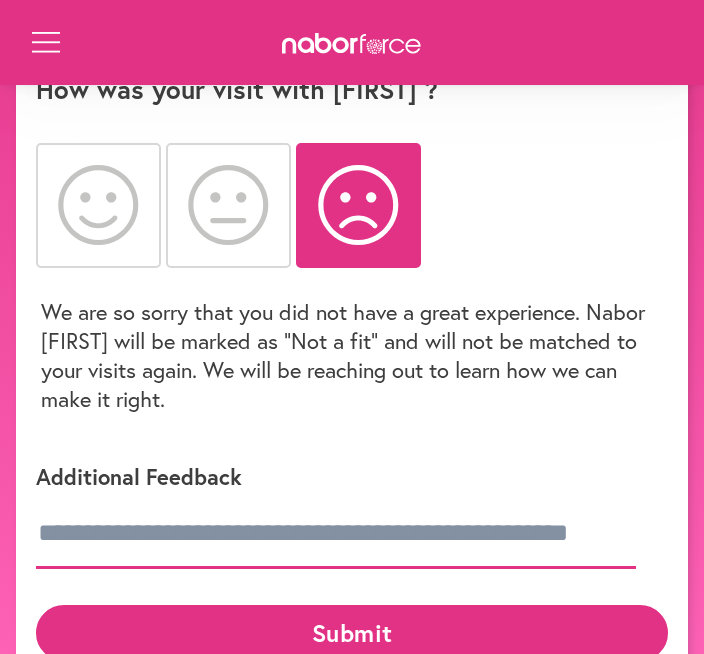 click at bounding box center (336, 534) 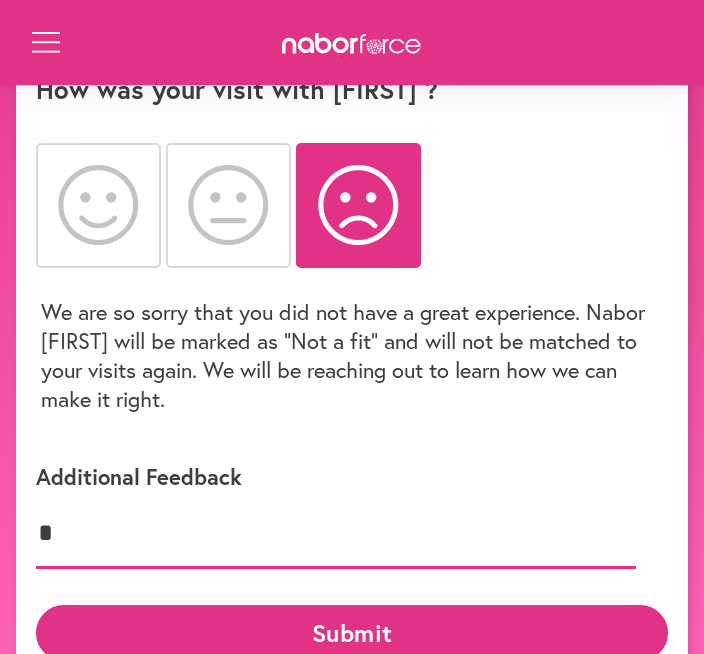 scroll, scrollTop: 186, scrollLeft: 0, axis: vertical 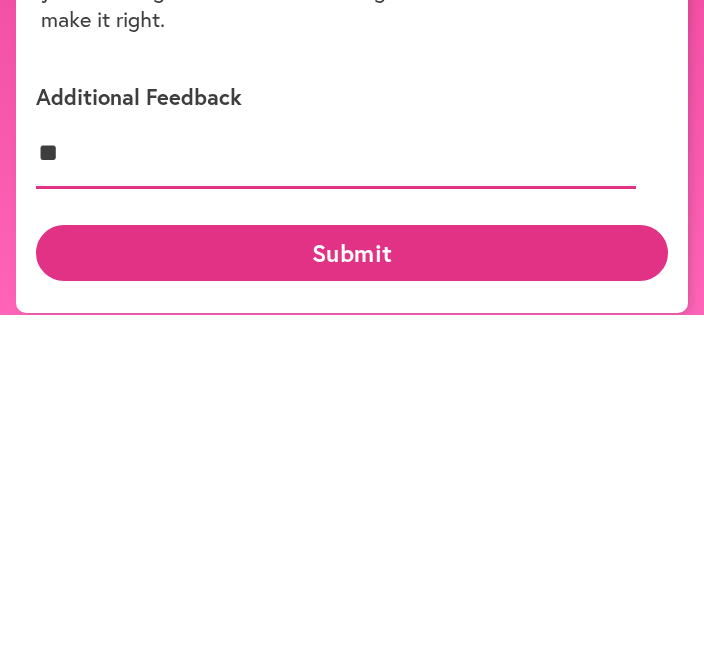 type on "*" 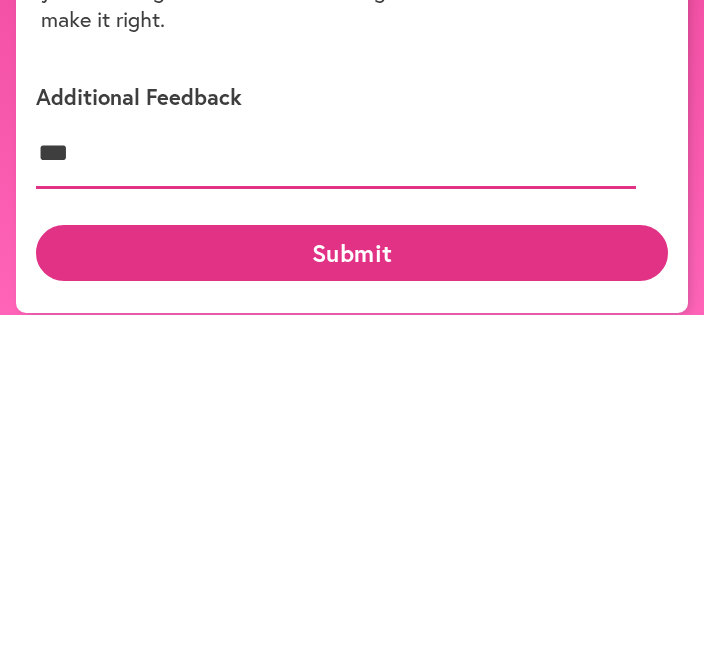 type on "*" 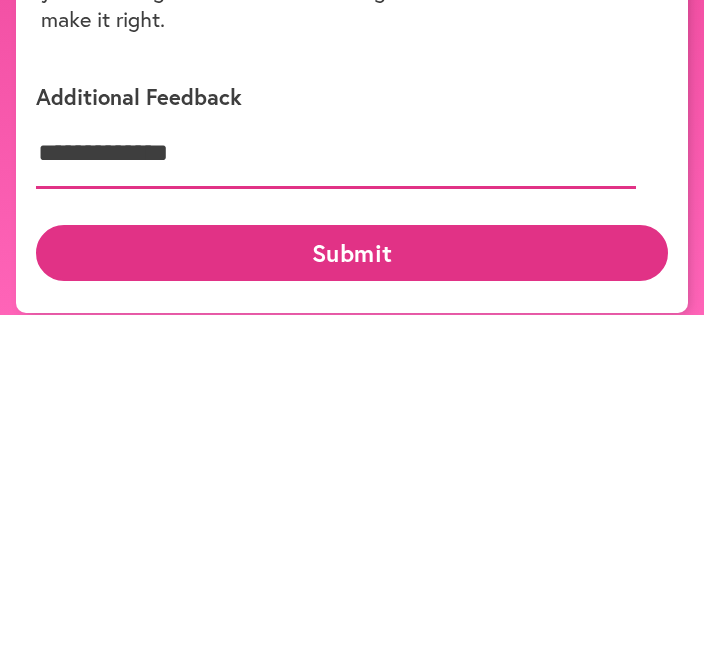 type on "****" 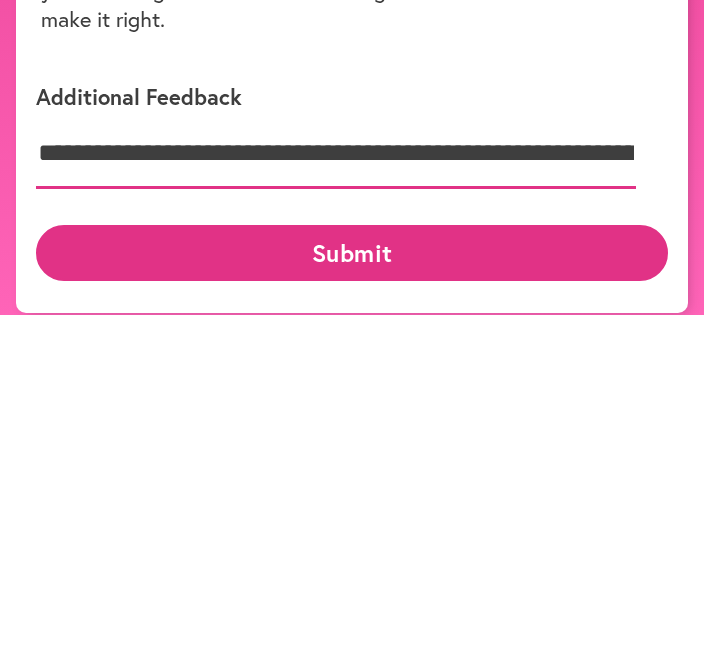 click on "**********" at bounding box center (336, 493) 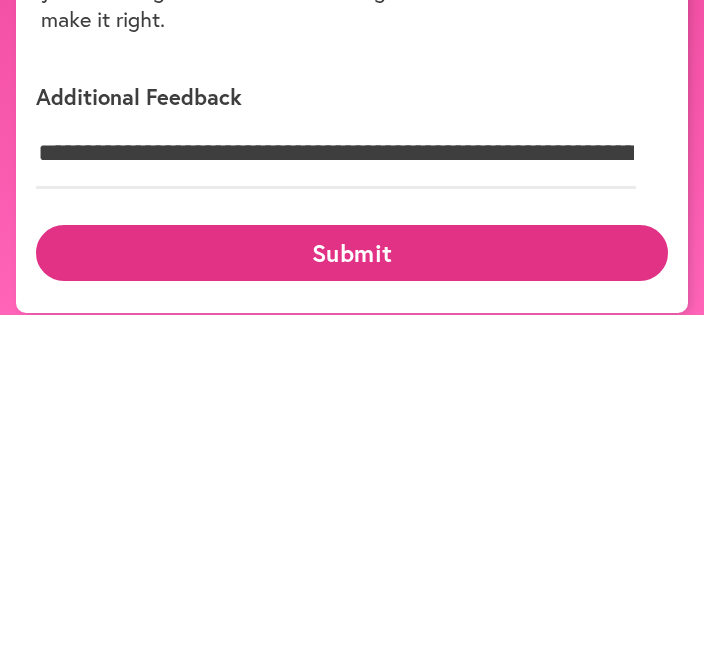 click on "**********" at bounding box center [352, 295] 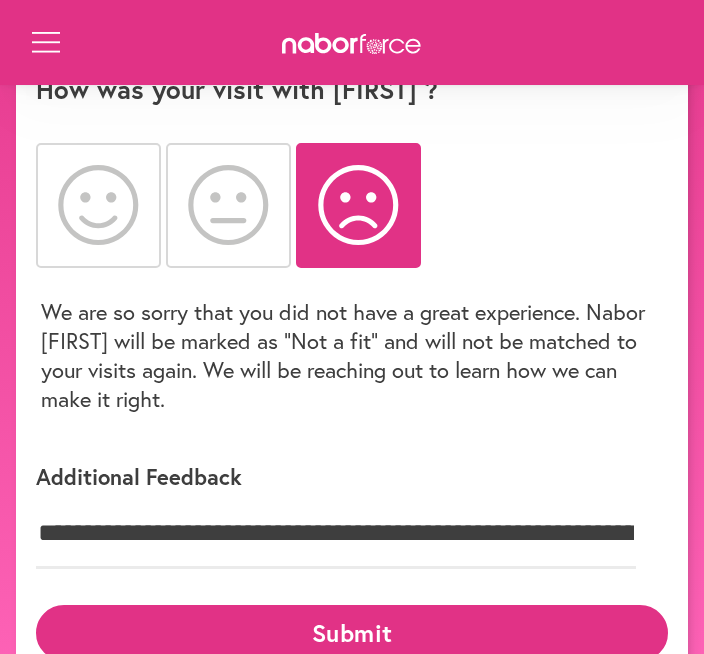 click on "**********" 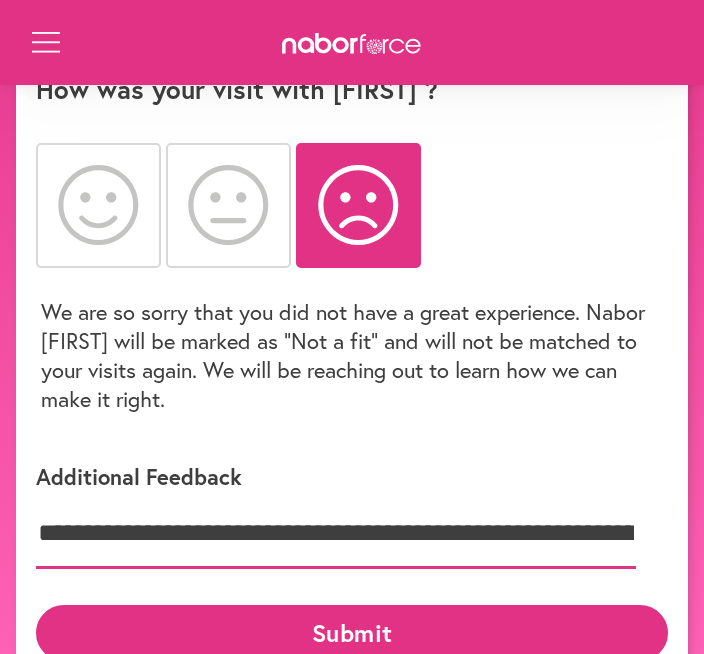 click on "**********" at bounding box center [336, 534] 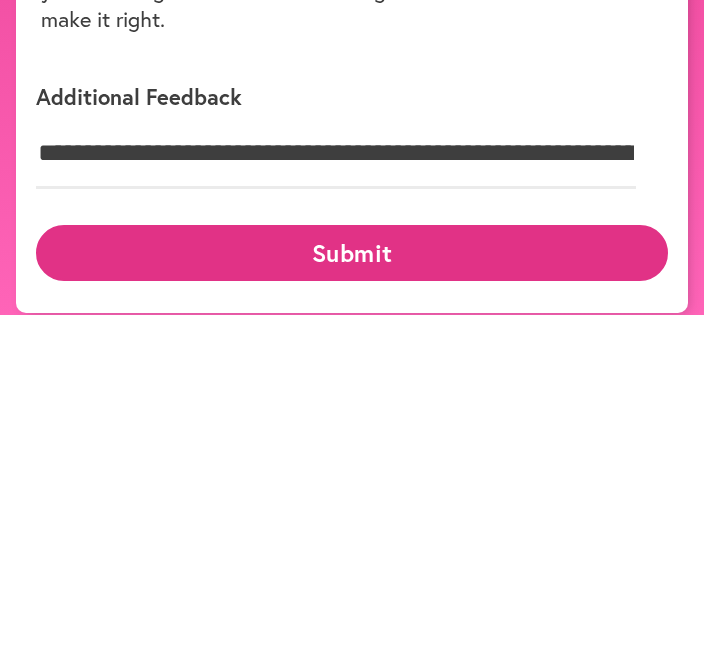 click on "Submit" at bounding box center [352, 591] 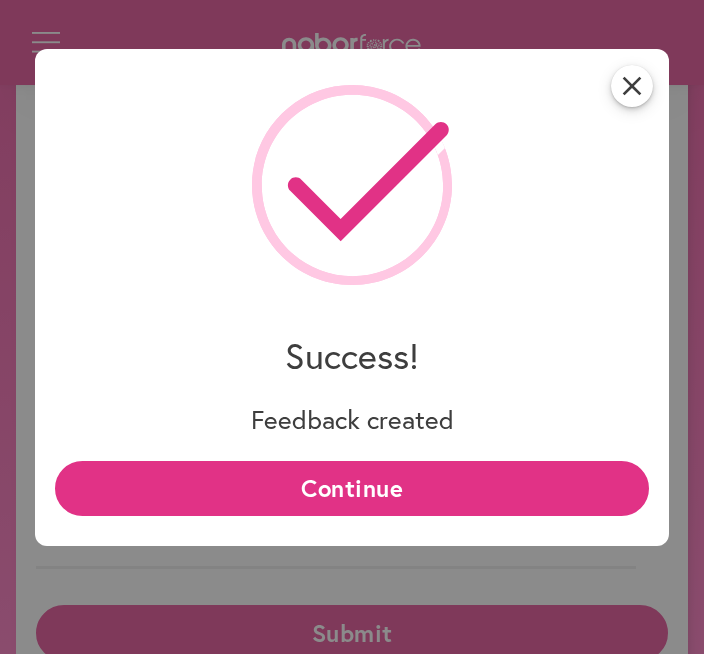 click on "Continue" at bounding box center [352, 488] 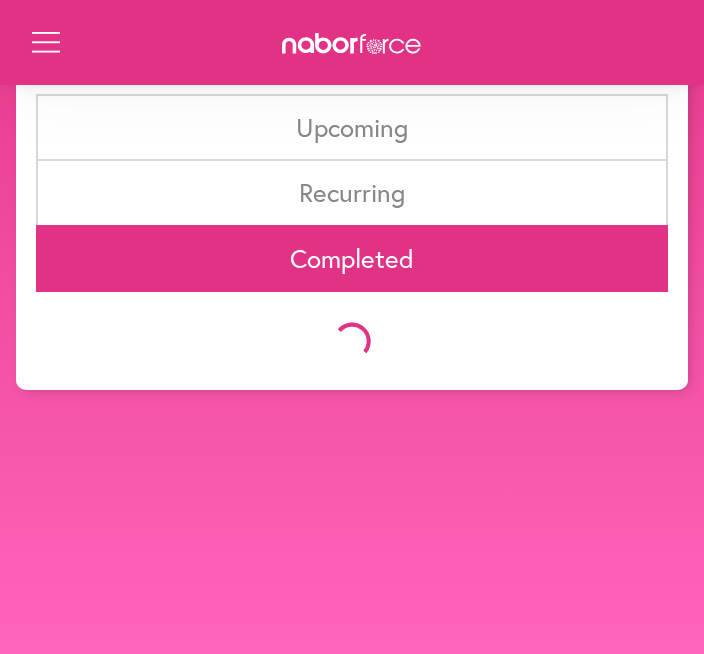 scroll, scrollTop: 0, scrollLeft: 0, axis: both 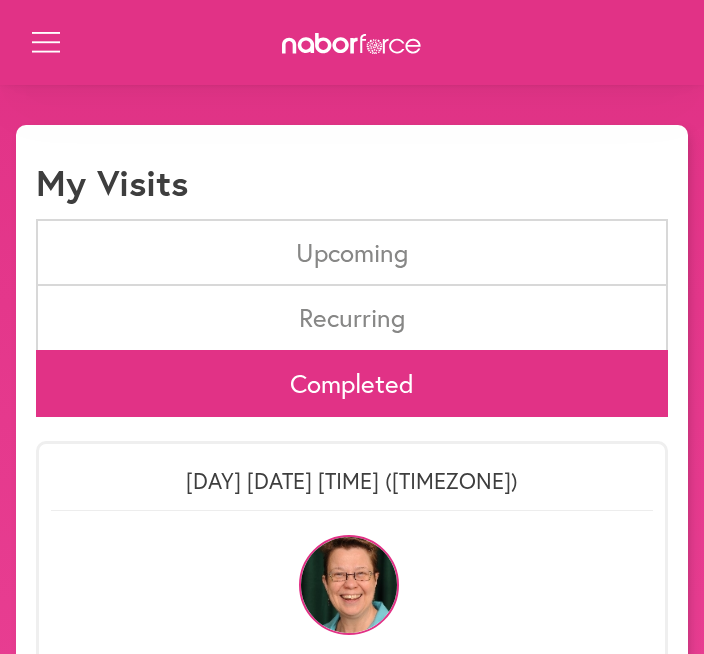 click on "Nabor  Nancy" at bounding box center (352, 602) 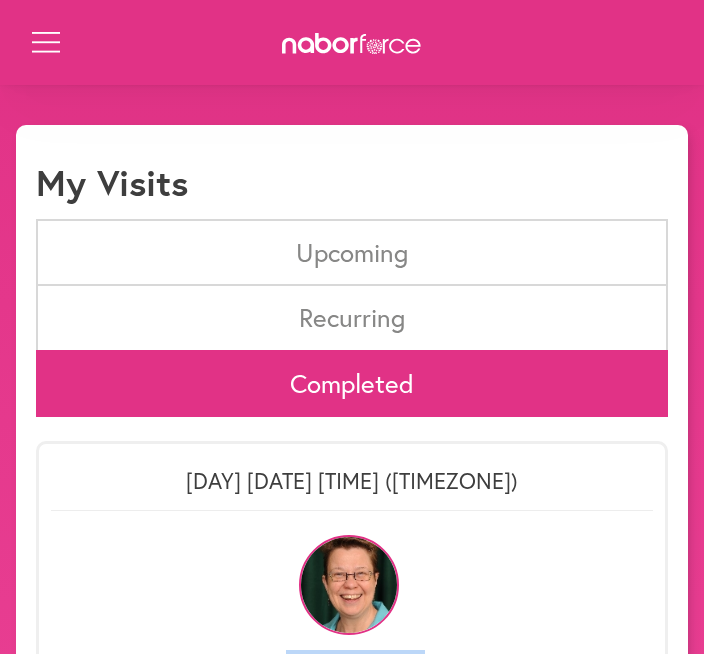 click on "close Book a Visit My Profile Visits Billing Logout Close Menu Open Menu close My Visits Upcoming Recurring Completed Thursday 04/03 1:00 PM (EDT) Nabor  Nancy 2.0 hours Tuesday 08/20 1:00 PM (EDT) Nabor  Valerie 3.0 hours Tuesday 06/18 1:00 PM (EDT) Nabor  Nona 3.0 hours Tuesday 09/26 12:00 PM (EDT) Nabor  Phyllis 3.0 hours Wednesday 02/15 3:00 PM (EST) Nabor  Aimee 1.0 hours Book a Visit" at bounding box center [352, 1588] 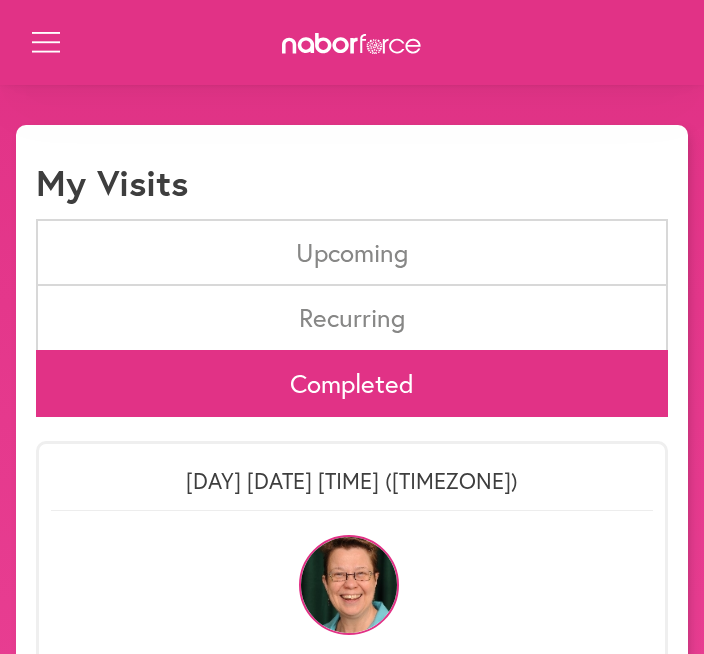 click on "close Book a Visit My Profile Visits Billing Logout Close Menu Open Menu close My Visits Upcoming Recurring Completed Thursday 04/03 1:00 PM (EDT) Nabor  Nancy 2.0 hours Tuesday 08/20 1:00 PM (EDT) Nabor  Valerie 3.0 hours Tuesday 06/18 1:00 PM (EDT) Nabor  Nona 3.0 hours Tuesday 09/26 12:00 PM (EDT) Nabor  Phyllis 3.0 hours Wednesday 02/15 3:00 PM (EST) Nabor  Aimee 1.0 hours Book a Visit" at bounding box center (352, 1536) 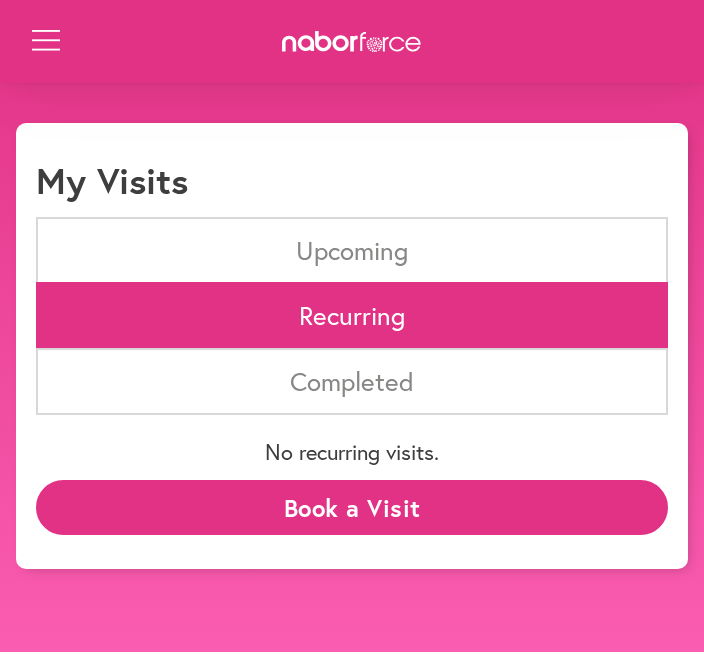 scroll, scrollTop: 2, scrollLeft: 0, axis: vertical 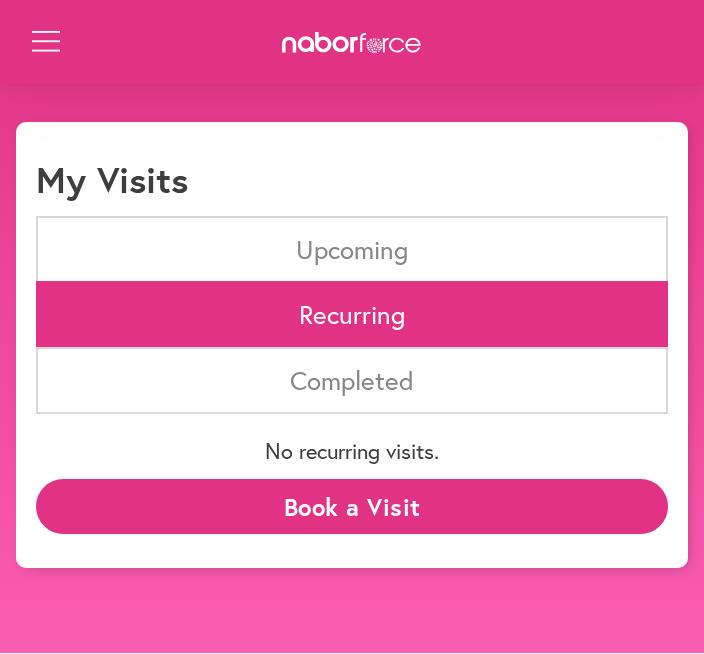 click on "Recurring" at bounding box center [352, 315] 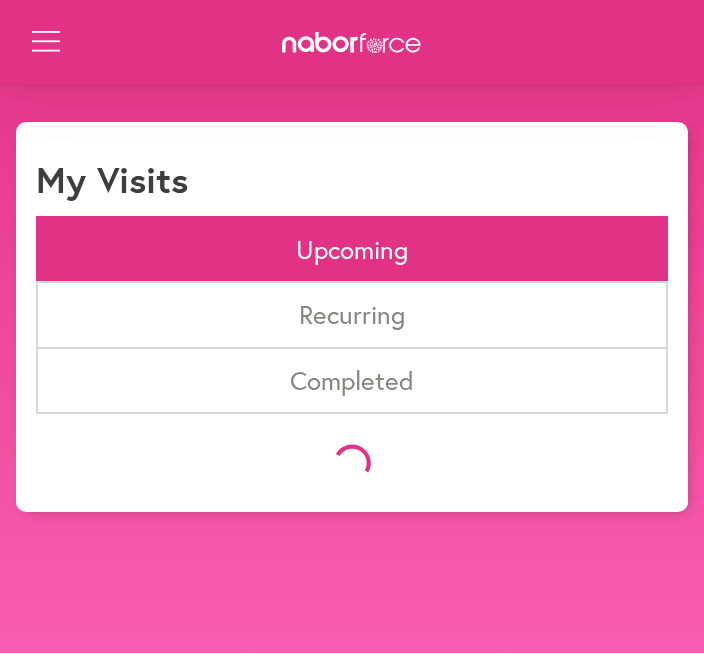 scroll, scrollTop: 3, scrollLeft: 0, axis: vertical 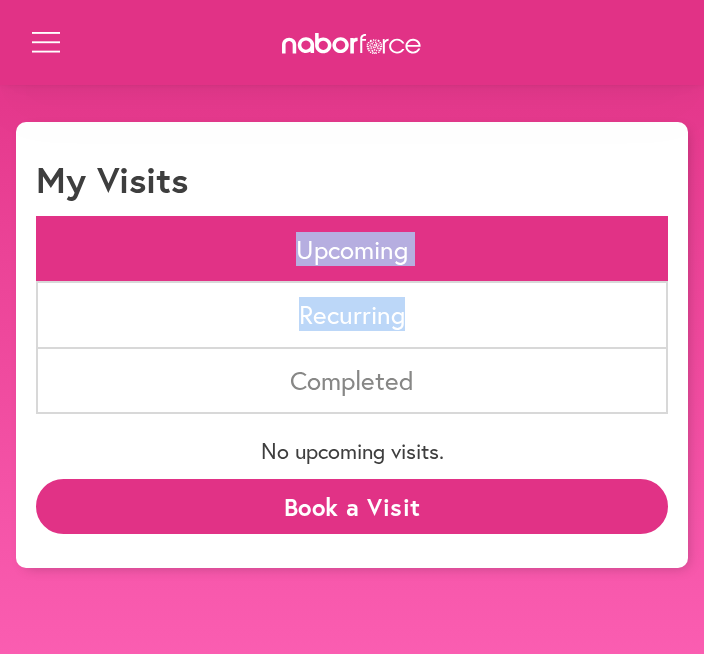 click on "Completed" at bounding box center [352, 380] 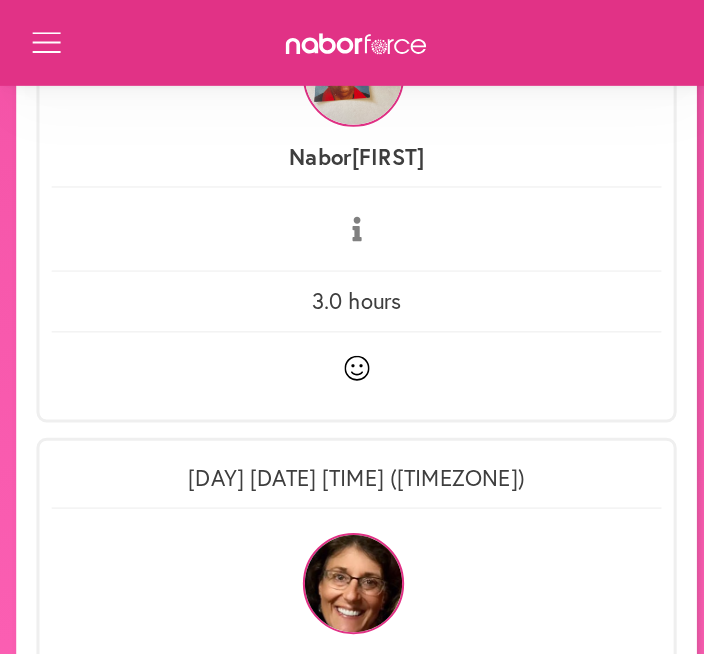 scroll, scrollTop: 2018, scrollLeft: 0, axis: vertical 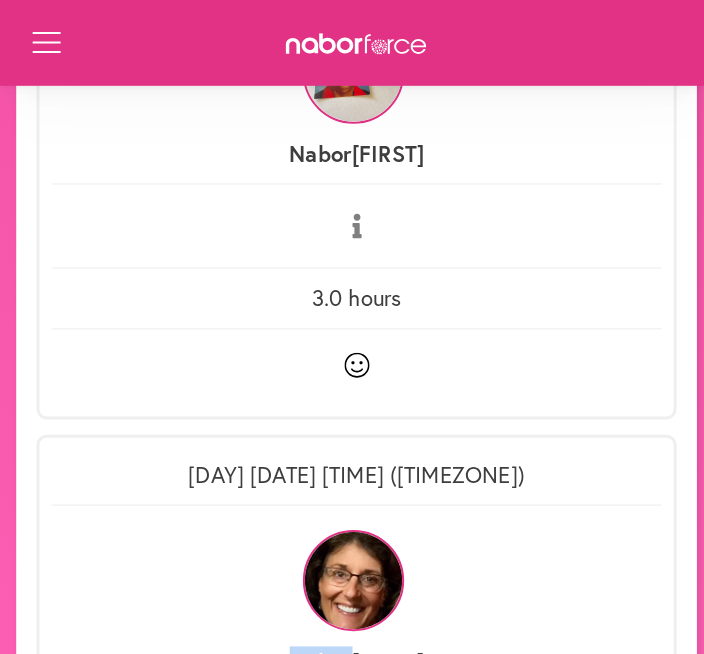 click on "Nabor  Aimee" at bounding box center [352, 590] 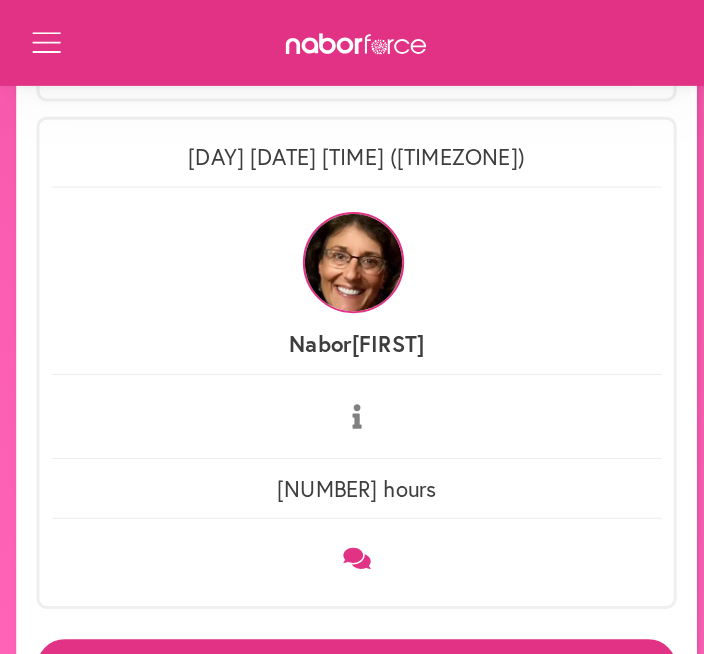 scroll, scrollTop: 2336, scrollLeft: 0, axis: vertical 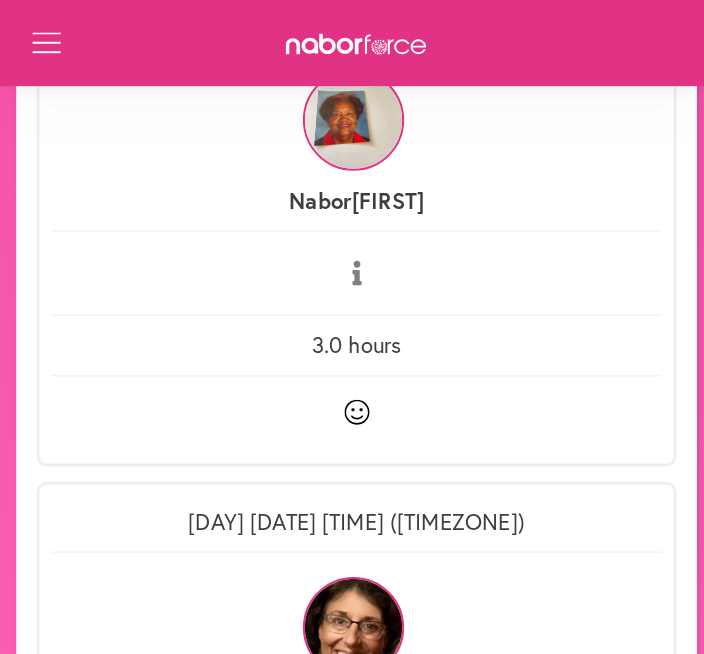 click at bounding box center [352, 411] 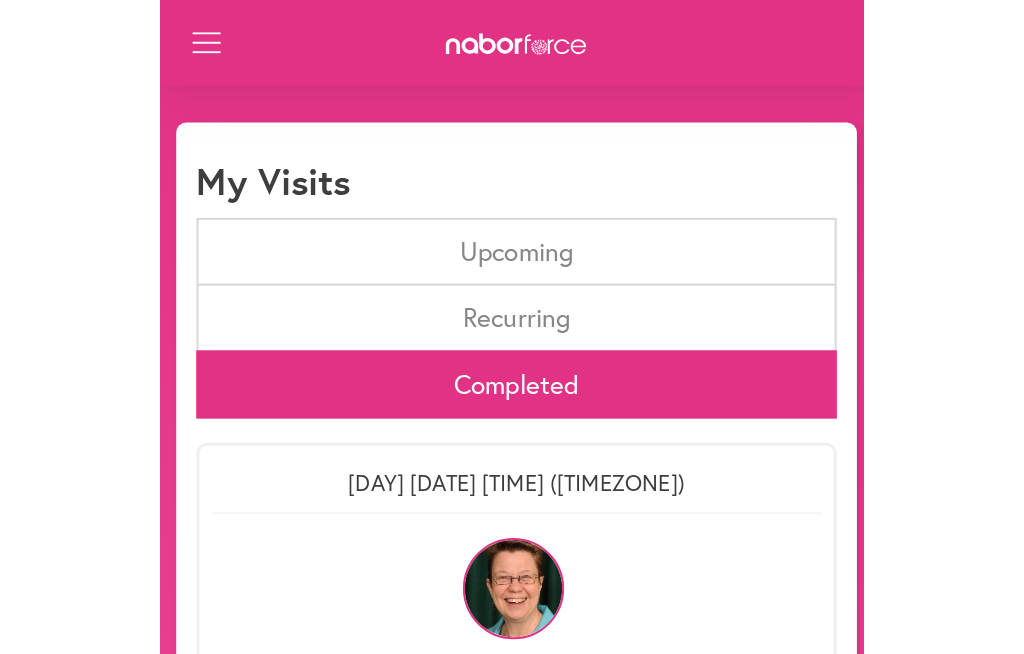 scroll, scrollTop: 0, scrollLeft: 0, axis: both 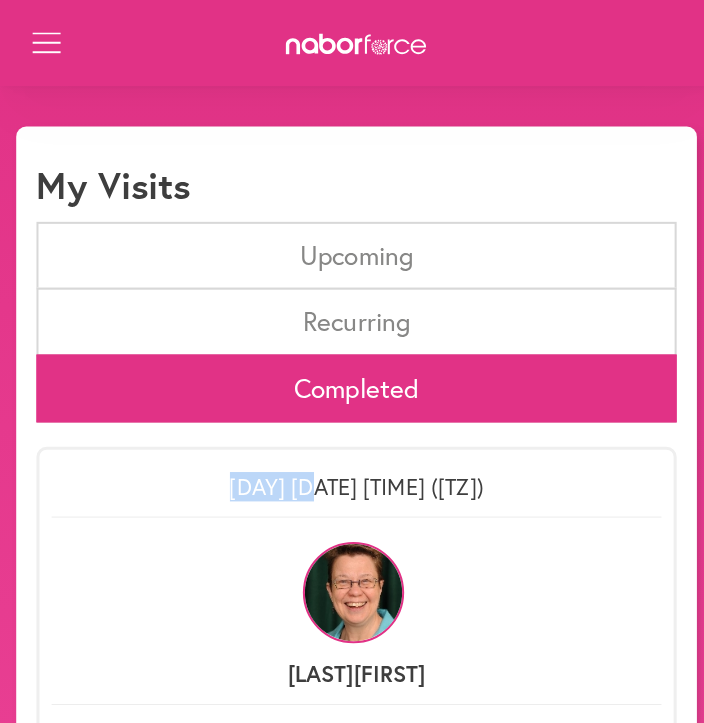 click on "Completed" at bounding box center (352, 383) 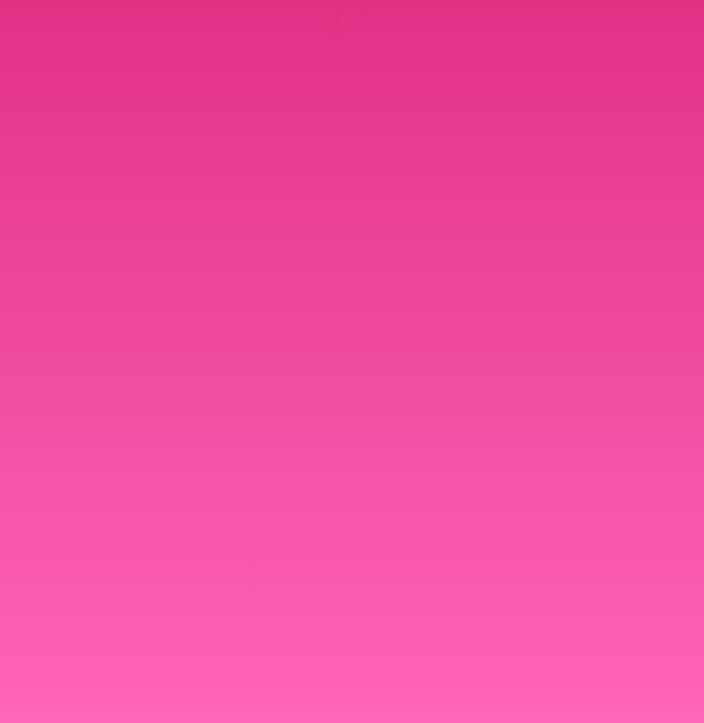 scroll, scrollTop: 1, scrollLeft: 0, axis: vertical 